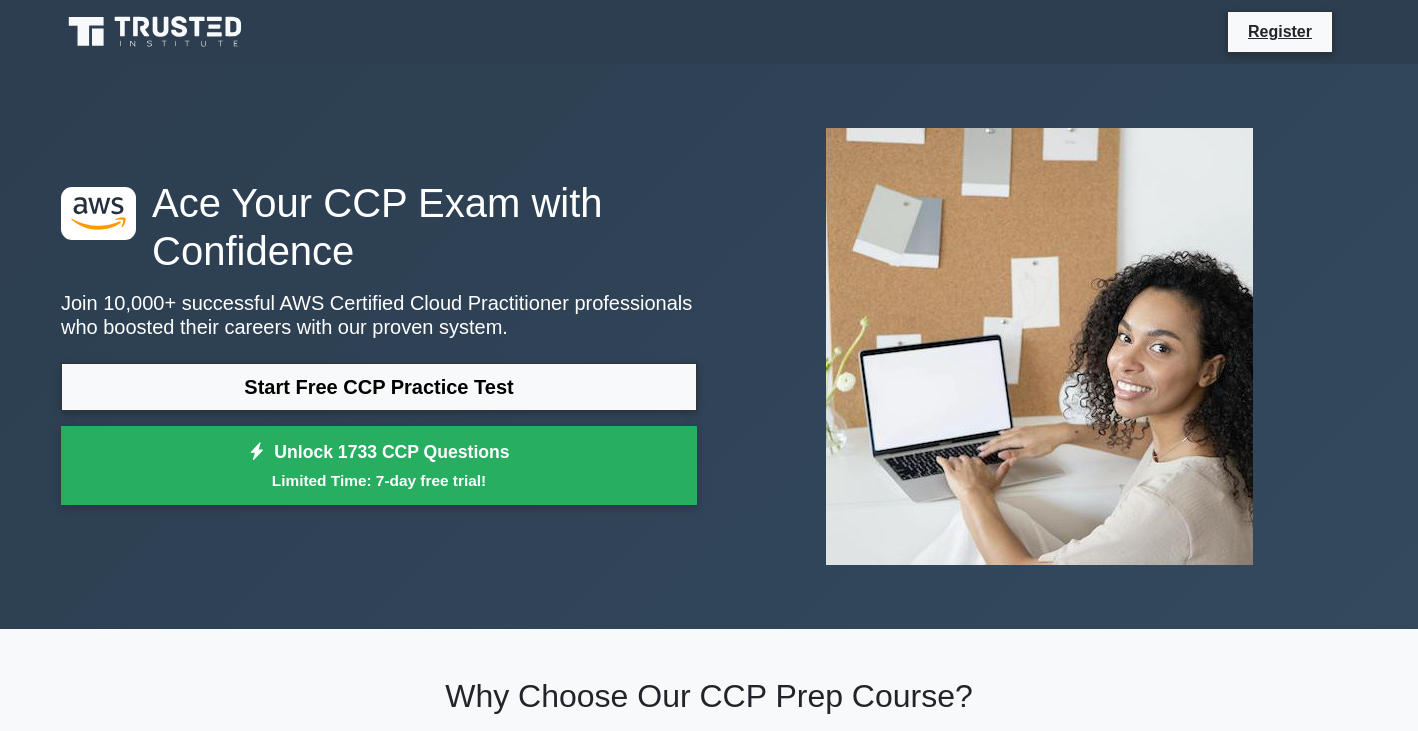 scroll, scrollTop: 0, scrollLeft: 0, axis: both 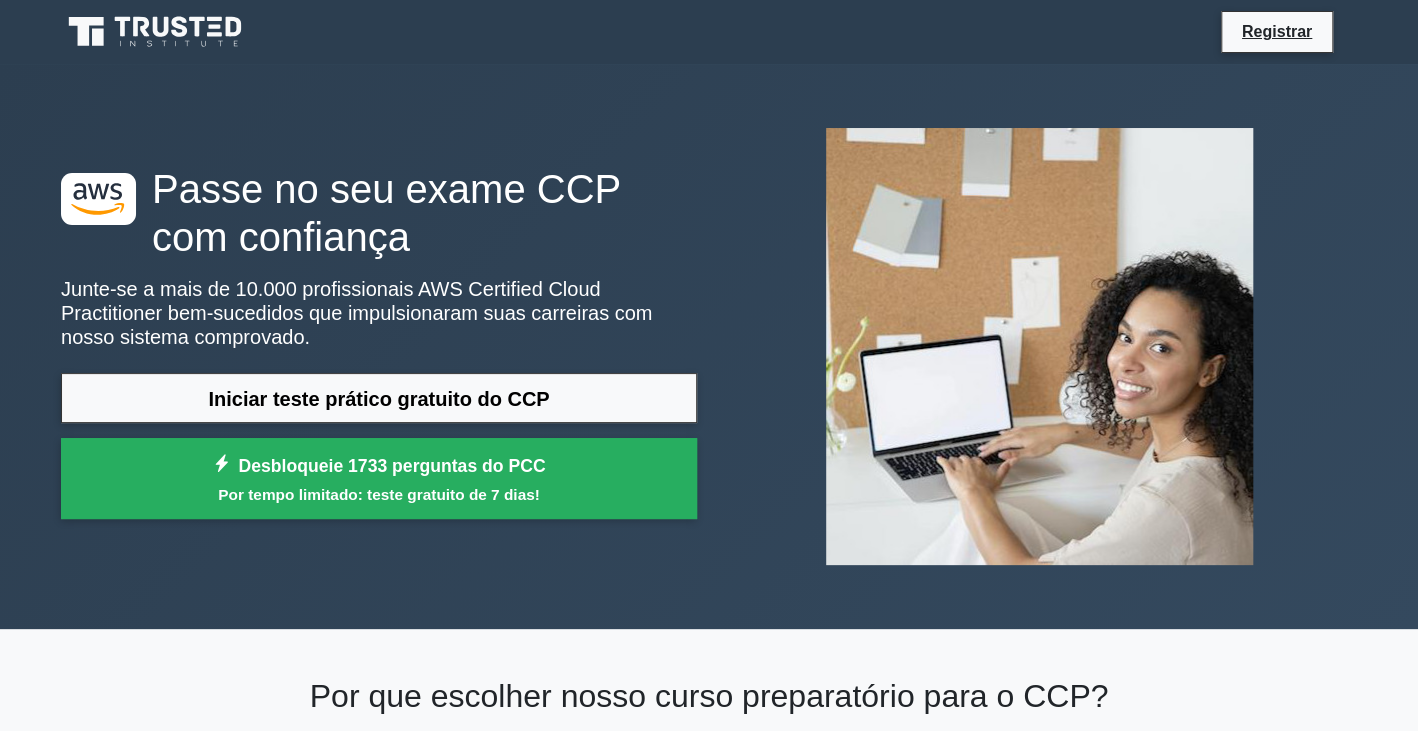 click on ".st0{fill:#252F3E;} .st1{fill-rule:evenodd;clip-rule:evenodd;fill:#FF9900;}
Passe no seu exame CCP com confiança
Junte-se a mais de 10.000 profissionais AWS Certified Cloud Practitioner bem-sucedidos que impulsionaram suas carreiras com nosso sistema comprovado.
Iniciar teste prático gratuito do CCP
Desbloqueie 1733 perguntas do PCC
Por tempo limitado: teste gratuito de 7 dias!" at bounding box center (709, 346) 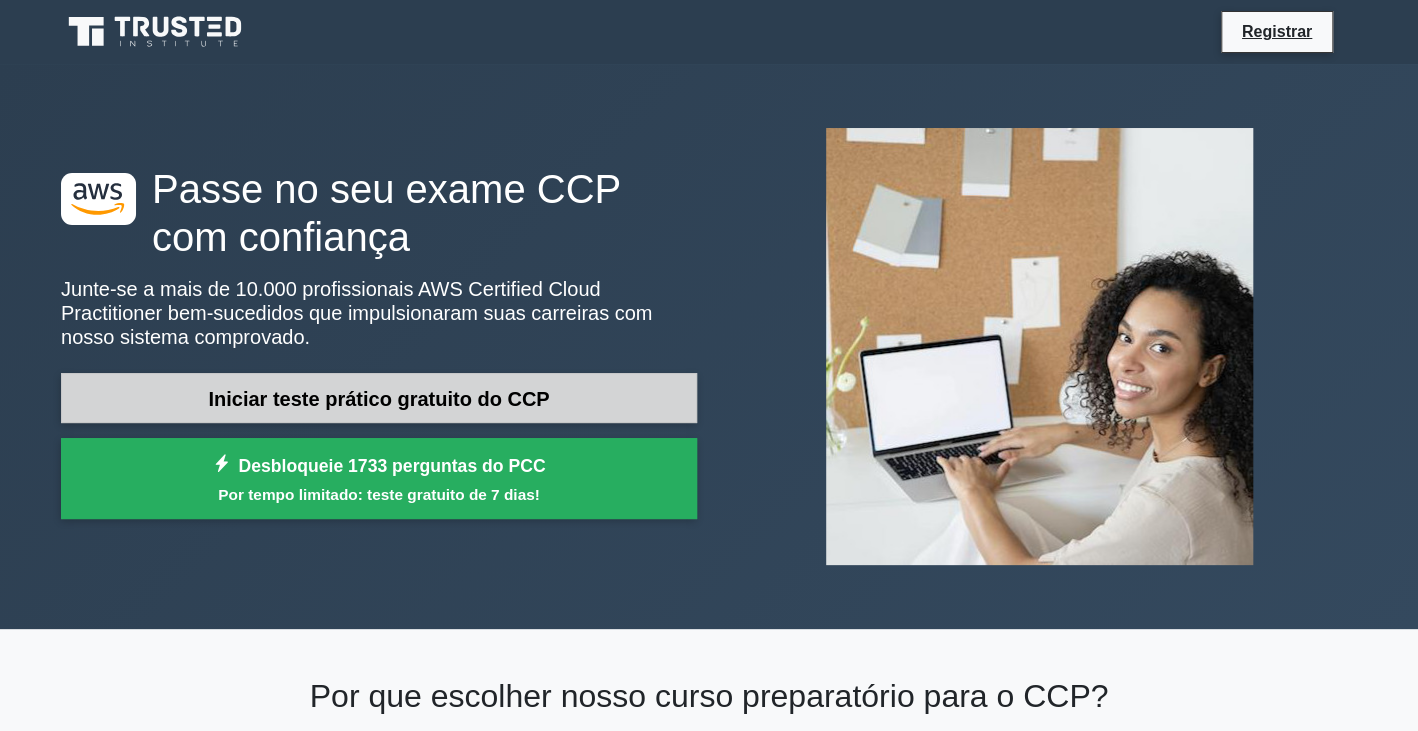 click on "Iniciar teste prático gratuito do CCP" at bounding box center (379, 398) 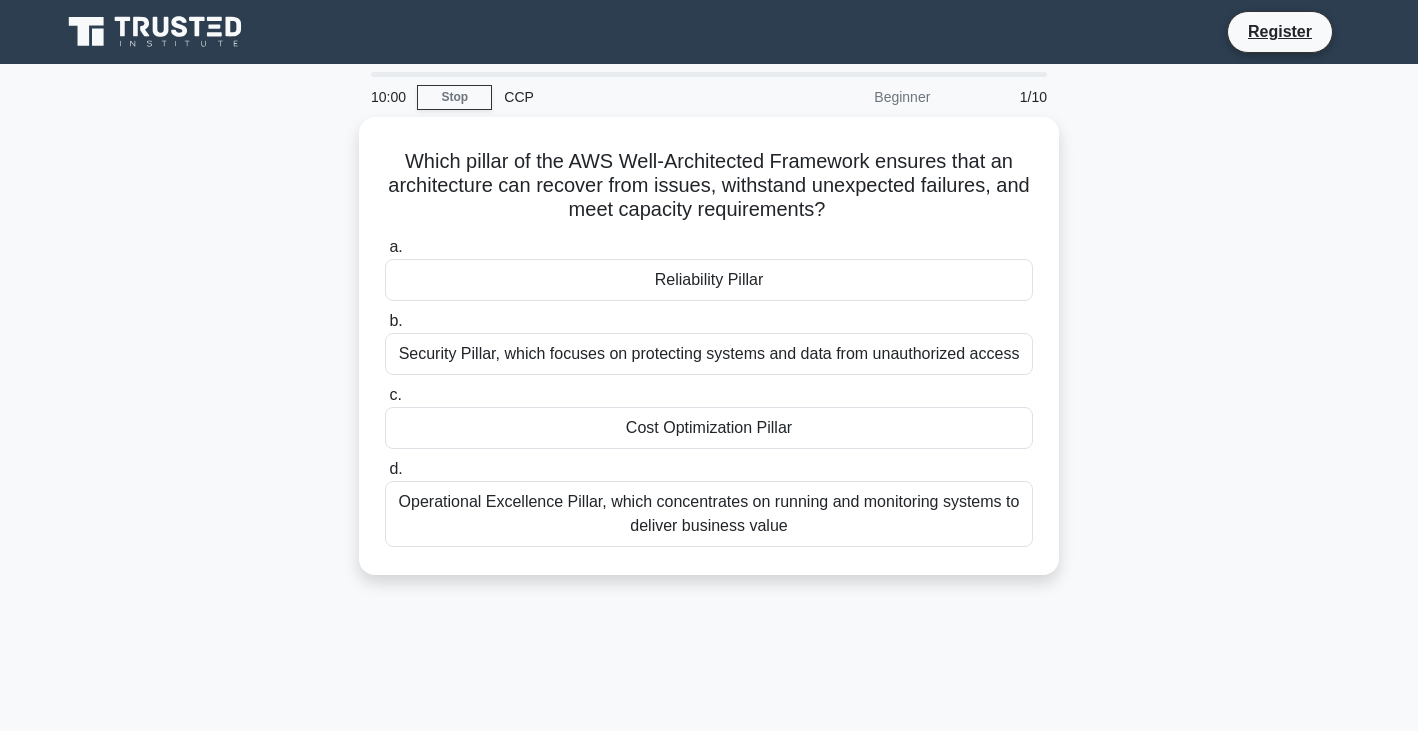 scroll, scrollTop: 0, scrollLeft: 0, axis: both 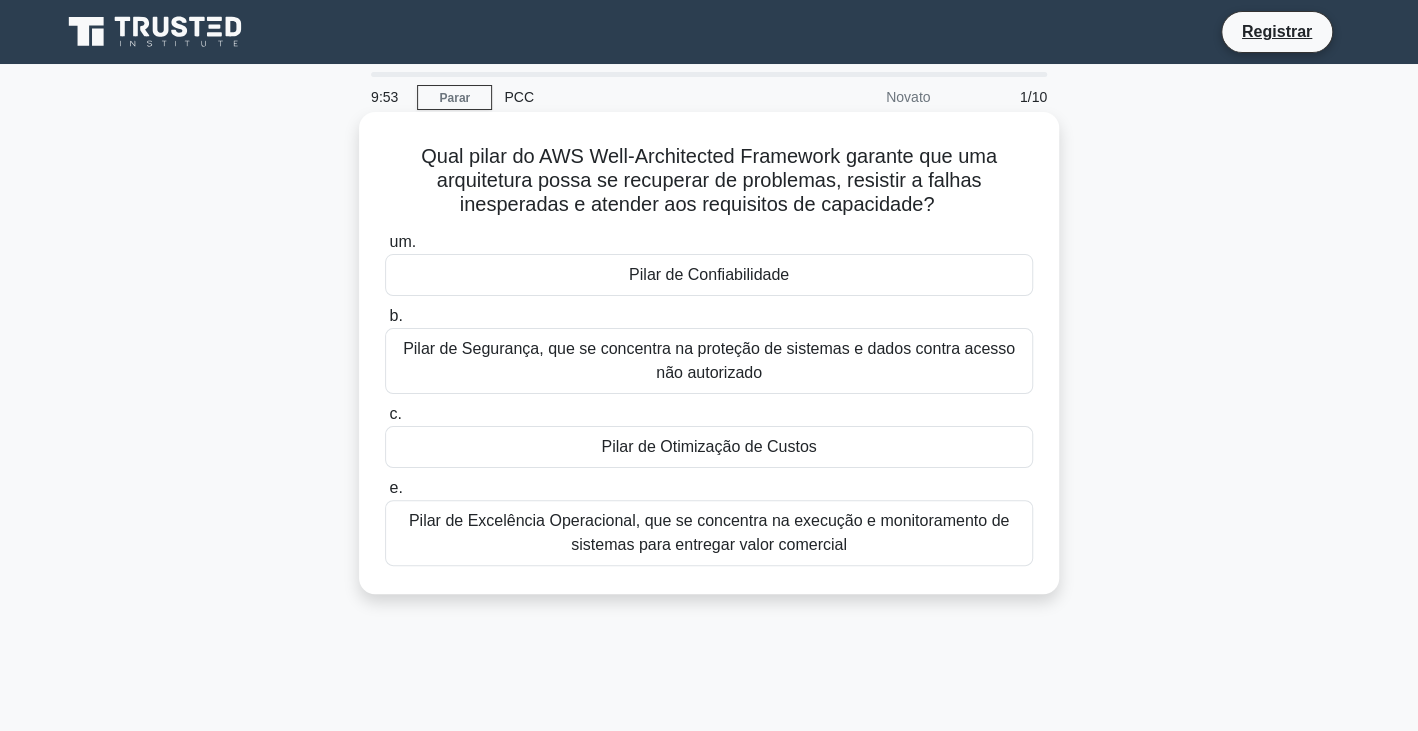 click on "Qual pilar do AWS Well-Architected Framework garante que uma arquitetura possa se recuperar de problemas, resistir a falhas inesperadas e atender aos requisitos de capacidade?
.spinner_0XTQ{transform-origin:center;animation:spinner_y6GP .75s linear infinite}@keyframes spinner_y6GP{100%{transform:rotate(360deg)}}" at bounding box center (709, 181) 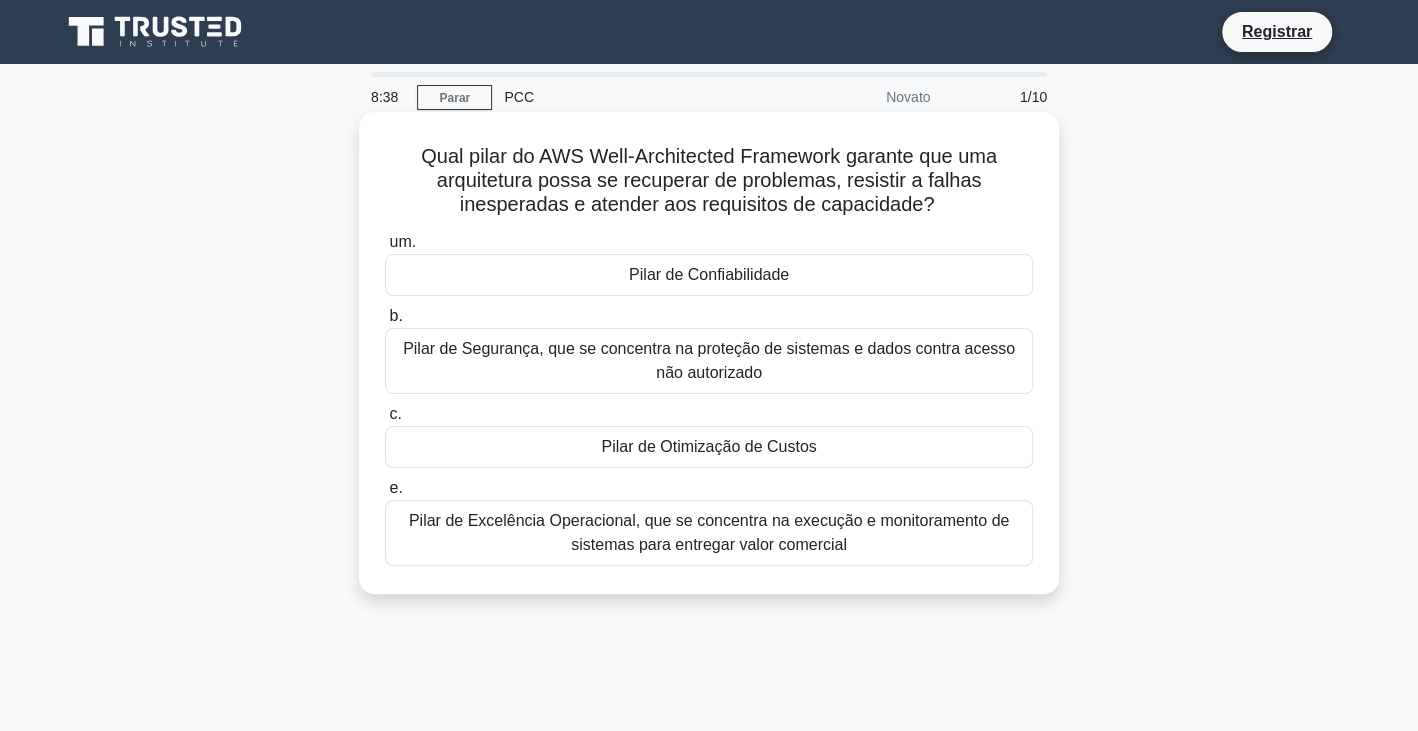 click on "Pilar de Excelência Operacional, que se concentra na execução e monitoramento de sistemas para entregar valor comercial" at bounding box center [709, 533] 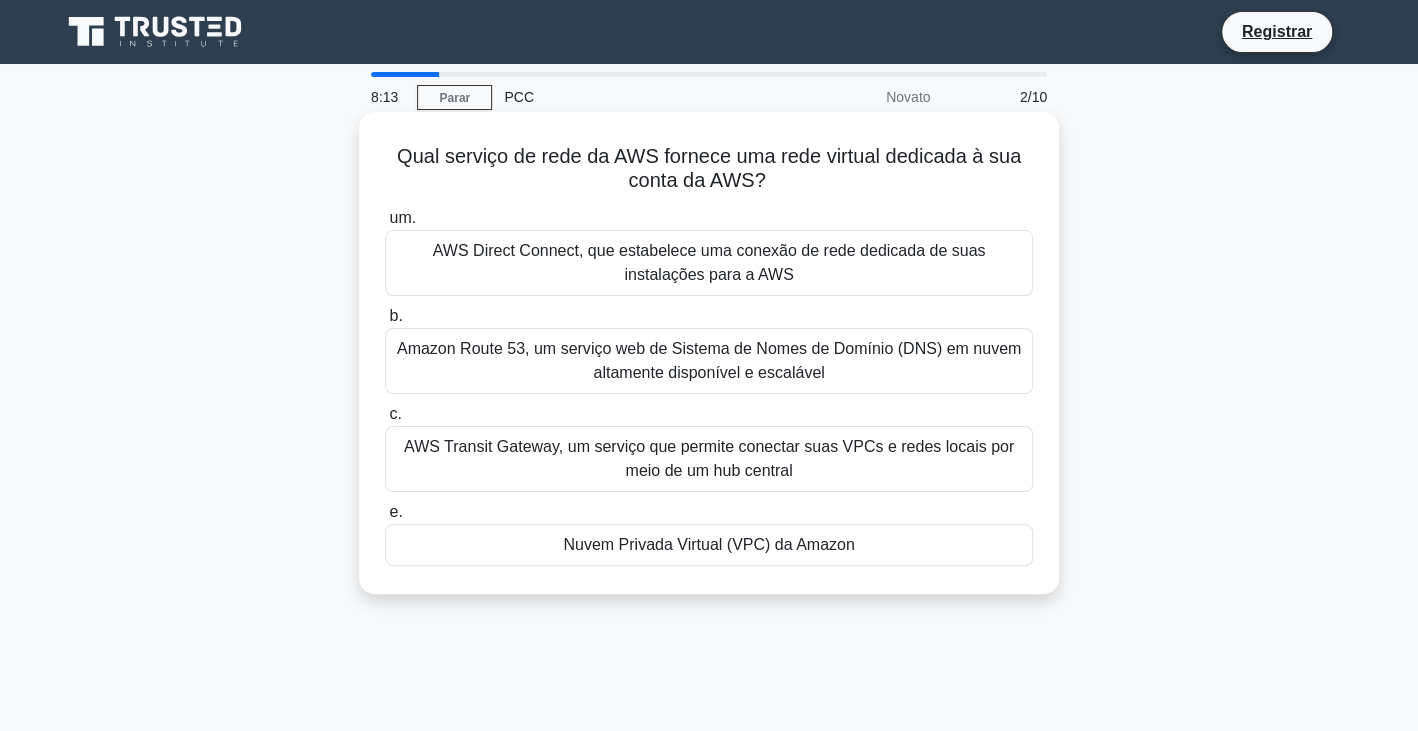 click on "c.
AWS Transit Gateway, um serviço que permite conectar suas VPCs e redes locais por meio de um hub central" at bounding box center [709, 447] 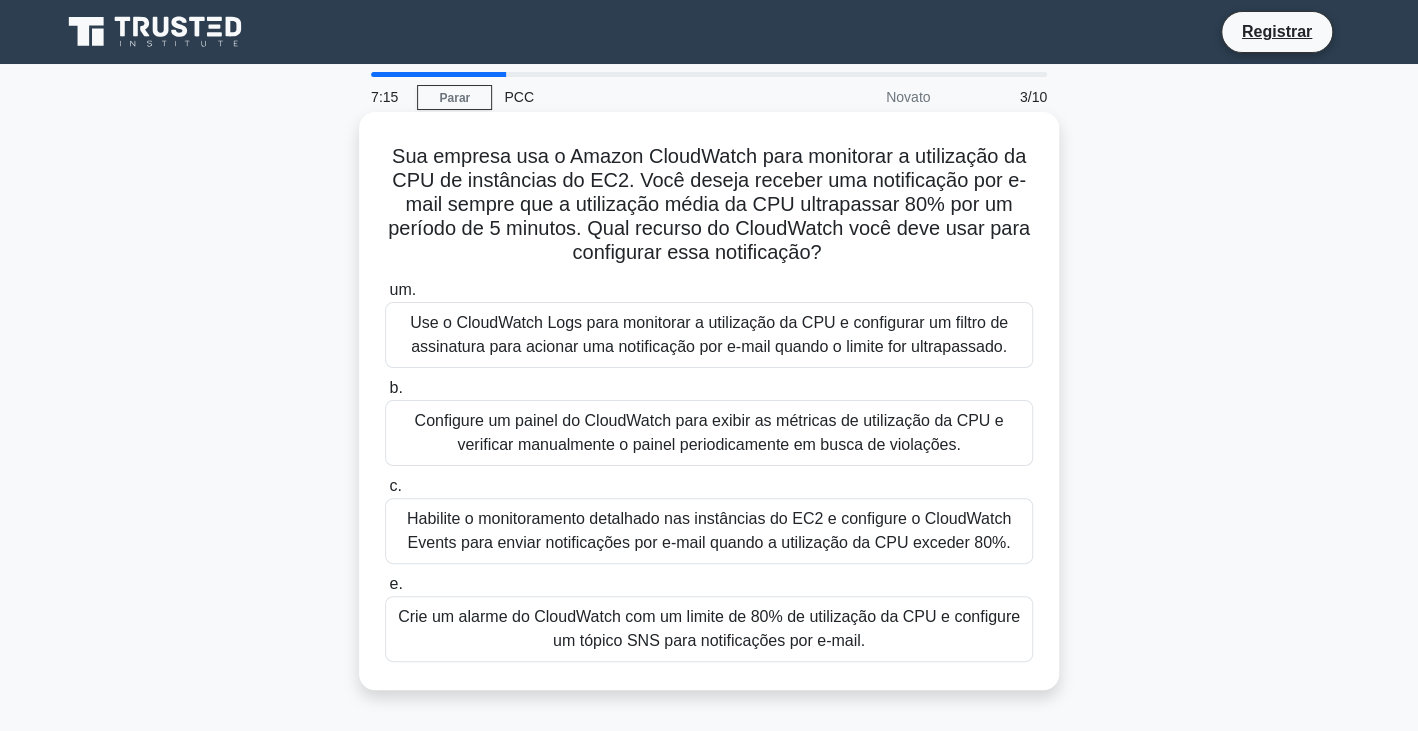 click on "Habilite o monitoramento detalhado nas instâncias do EC2 e configure o CloudWatch Events para enviar notificações por e-mail quando a utilização da CPU exceder 80%." at bounding box center [709, 530] 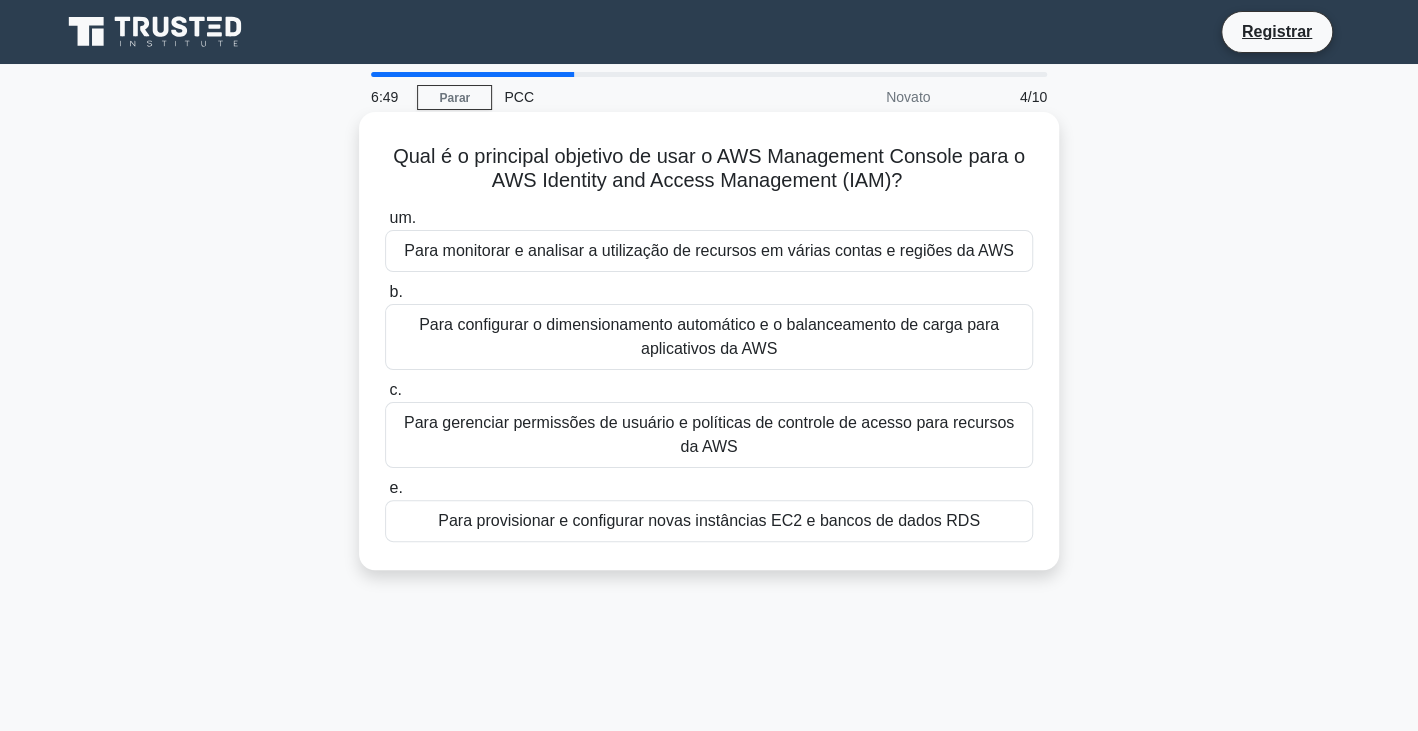 click on "Para gerenciar permissões de usuário e políticas de controle de acesso para recursos da AWS" at bounding box center [709, 435] 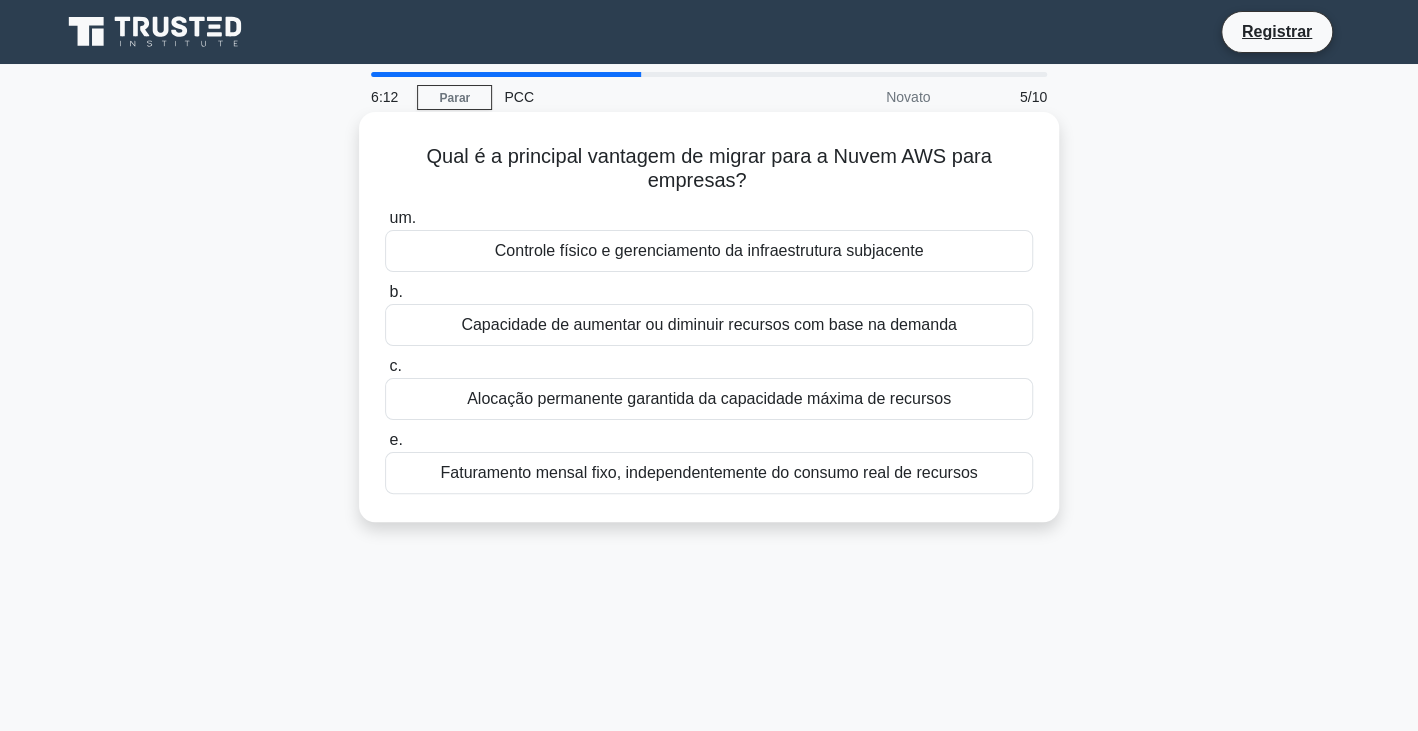 click on "Alocação permanente garantida da capacidade máxima de recursos" at bounding box center (709, 398) 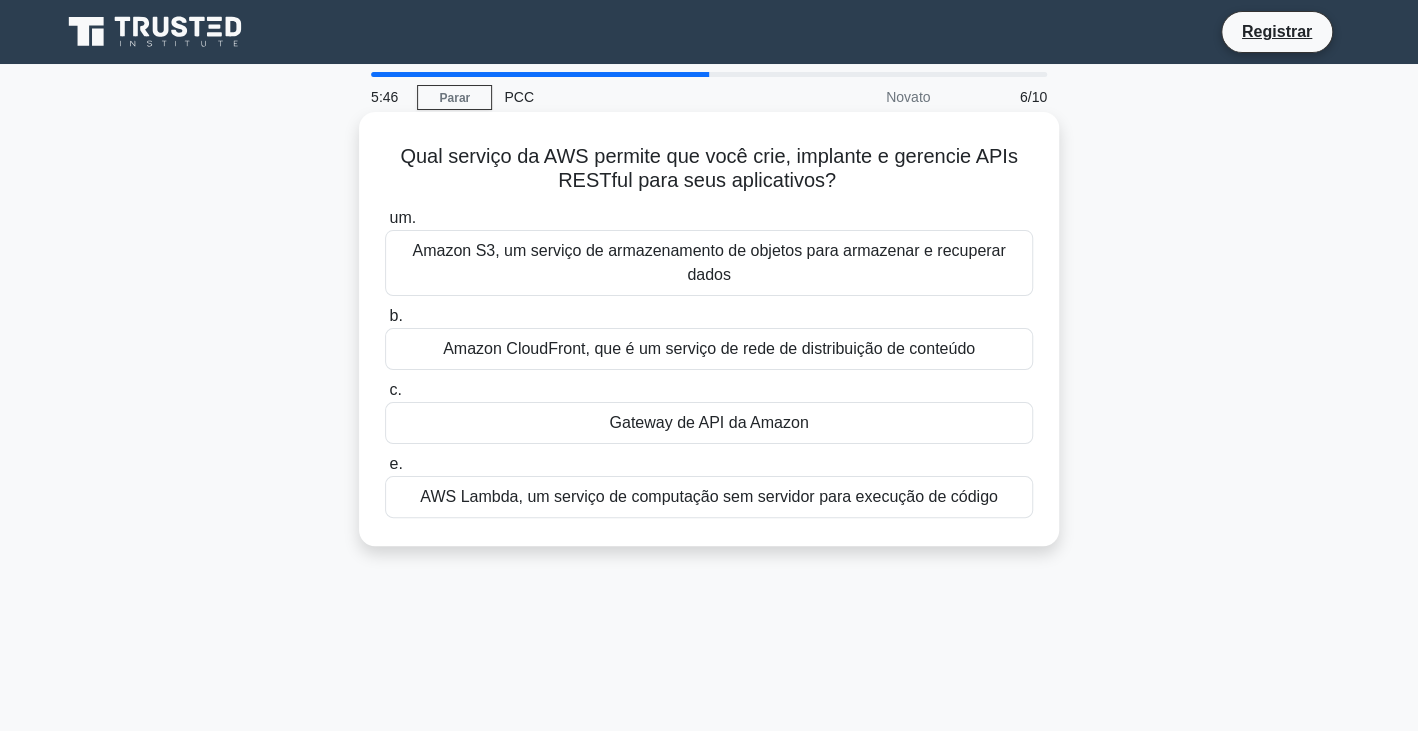 click on "AWS Lambda, um serviço de computação sem servidor para execução de código" at bounding box center [708, 496] 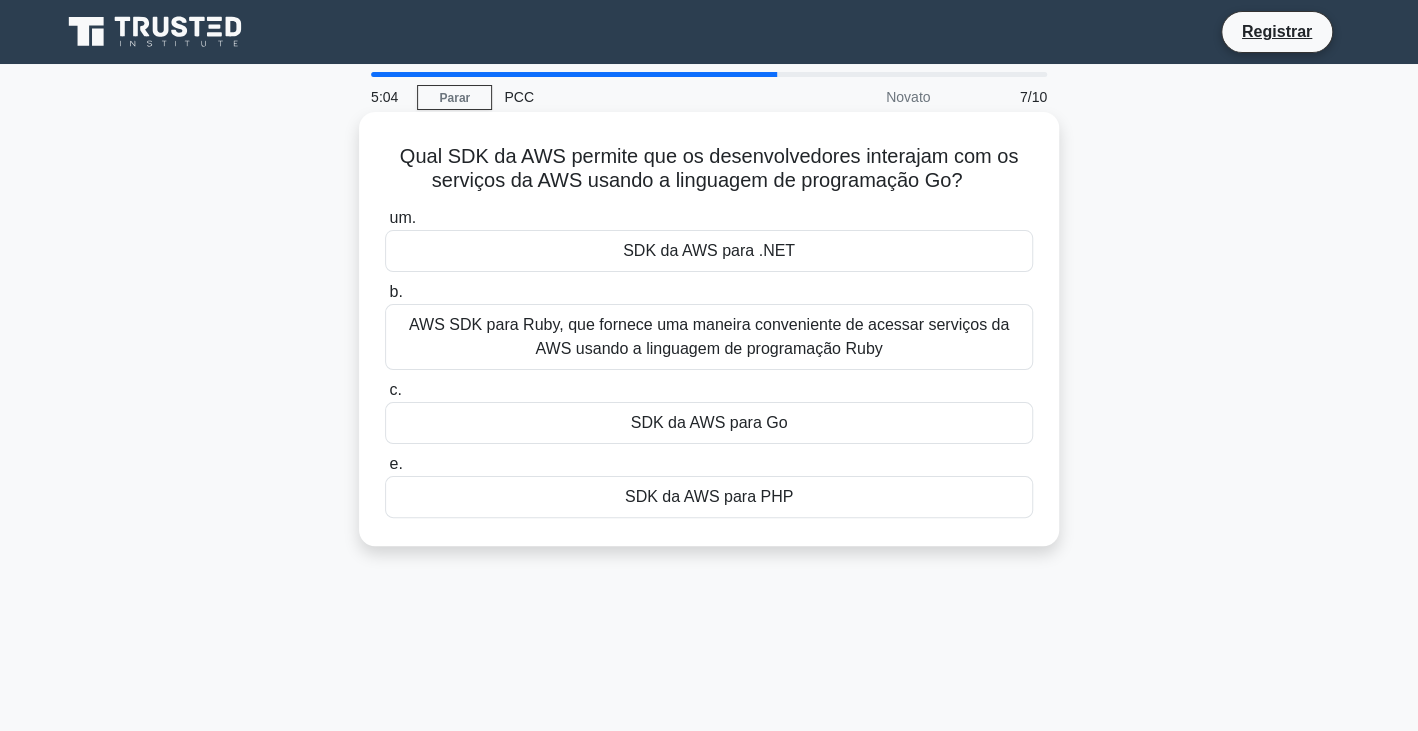 click on "SDK da AWS para Go" at bounding box center [709, 423] 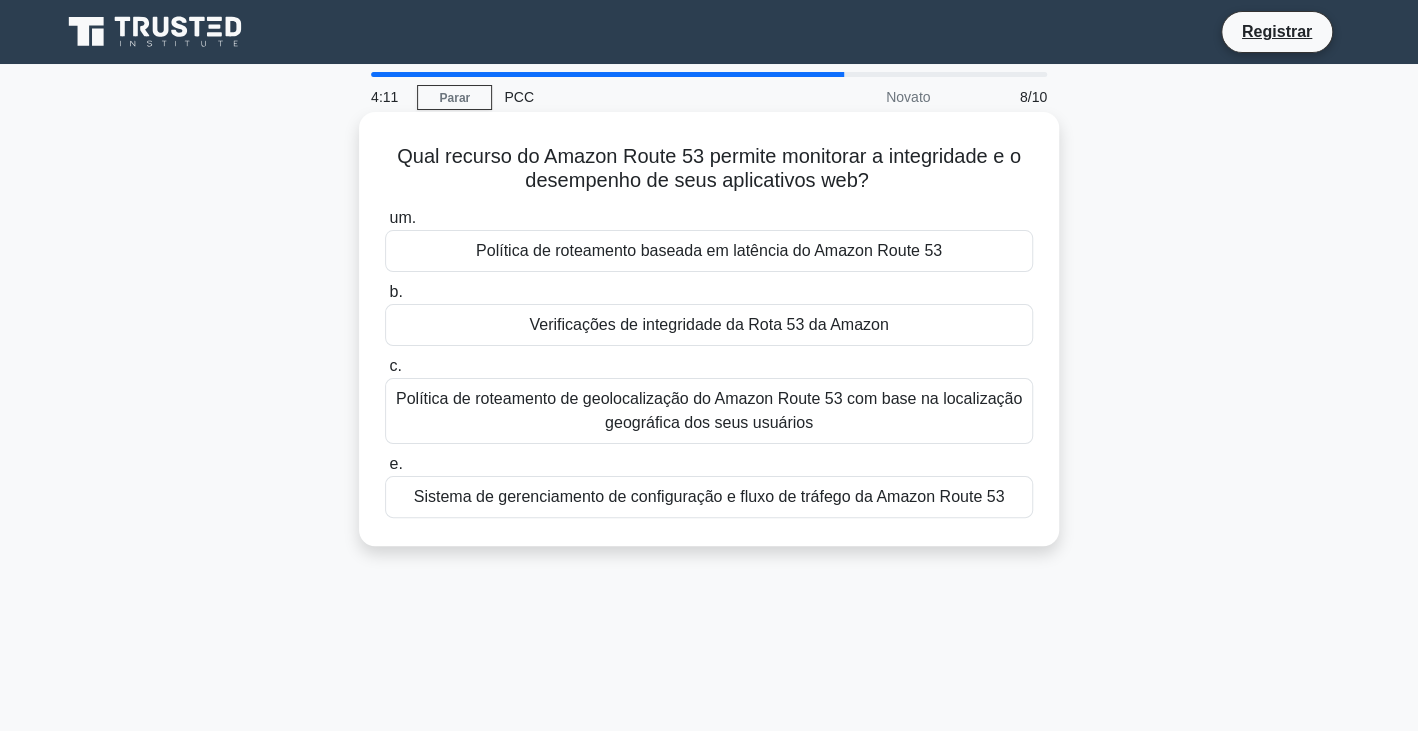 click on "Verificações de integridade da Rota 53 da Amazon" at bounding box center [708, 324] 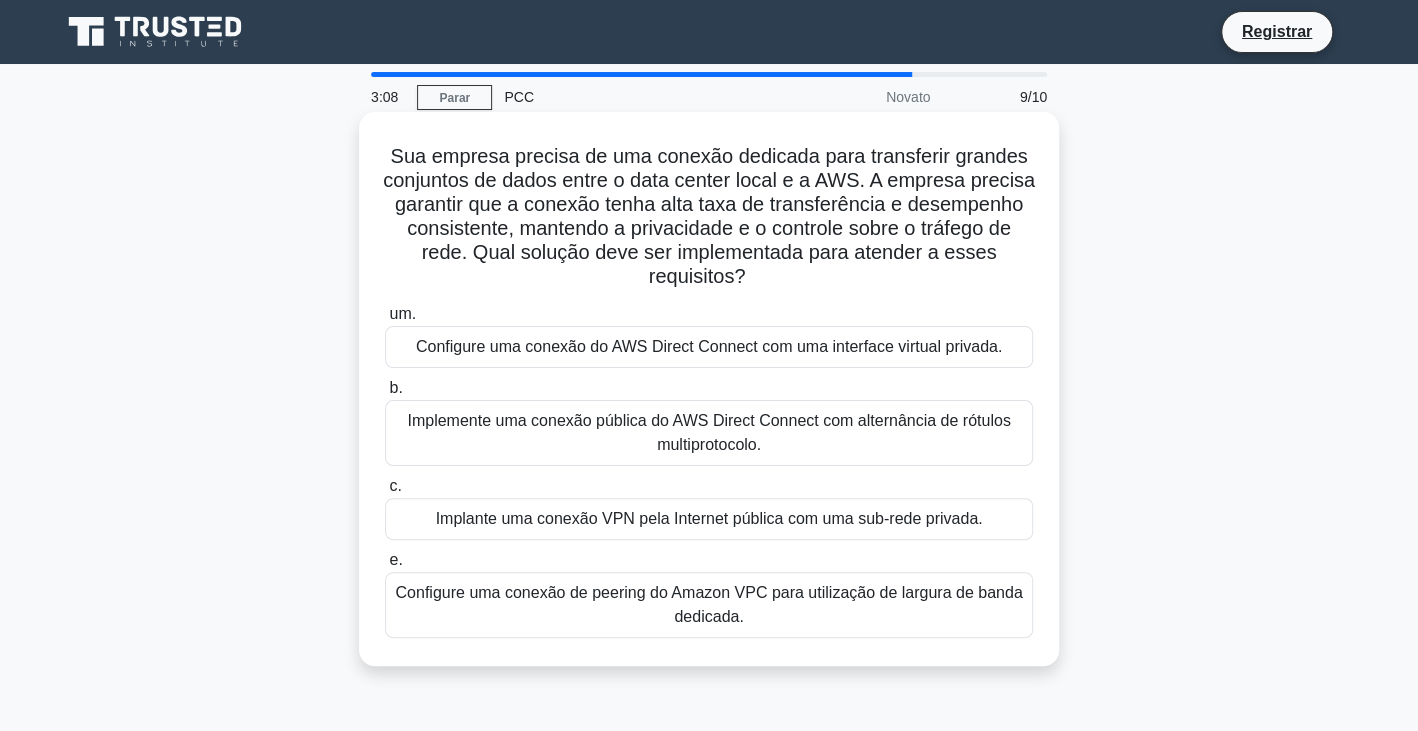 click on "Configure uma conexão do AWS Direct Connect com uma interface virtual privada." at bounding box center (709, 346) 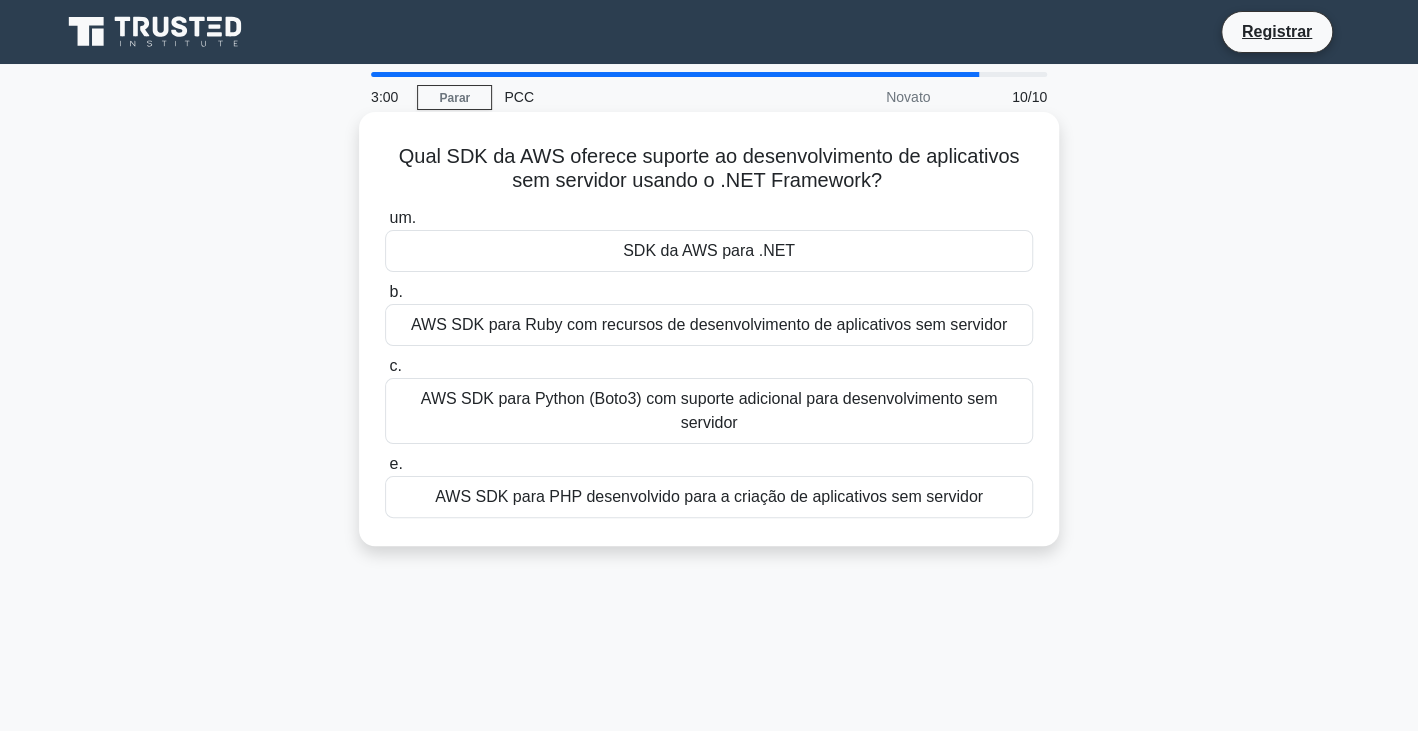 click on "SDK da AWS para .NET" at bounding box center (709, 251) 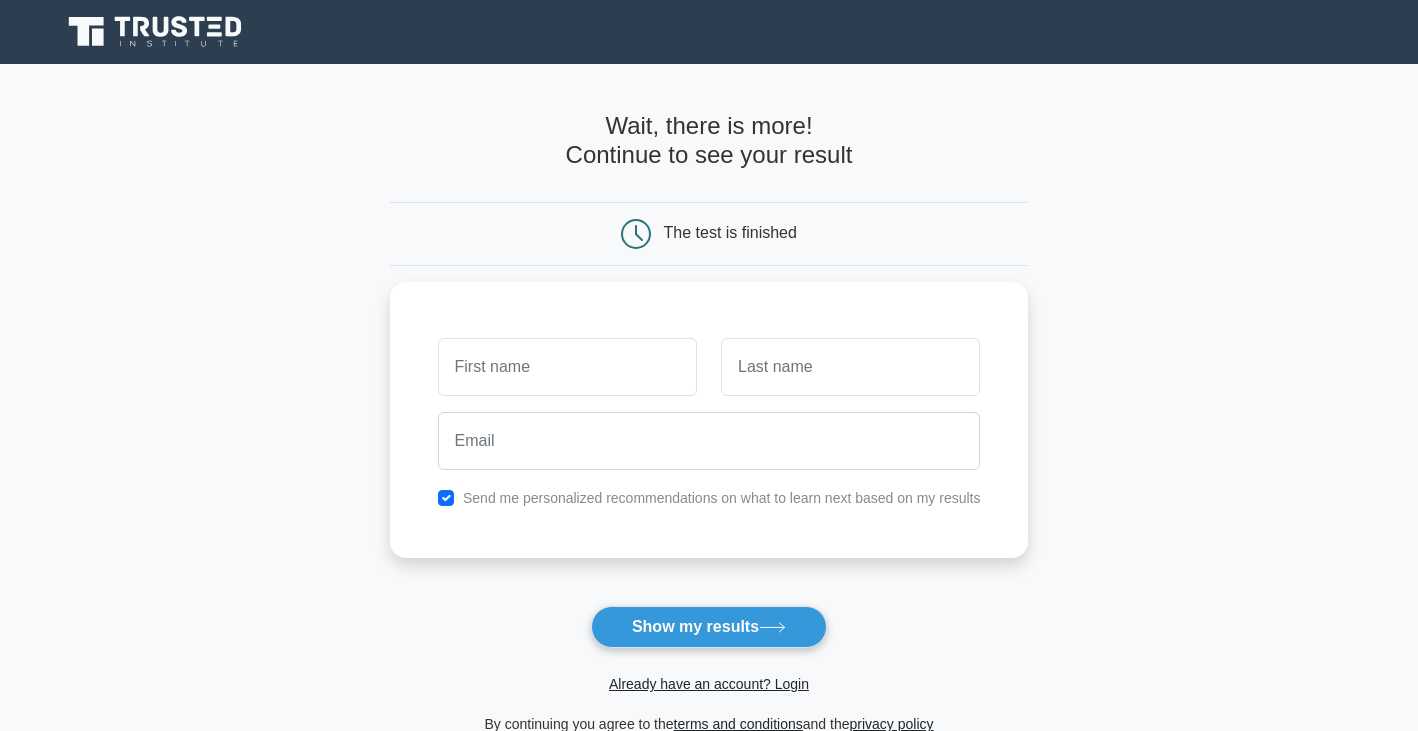 scroll, scrollTop: 0, scrollLeft: 0, axis: both 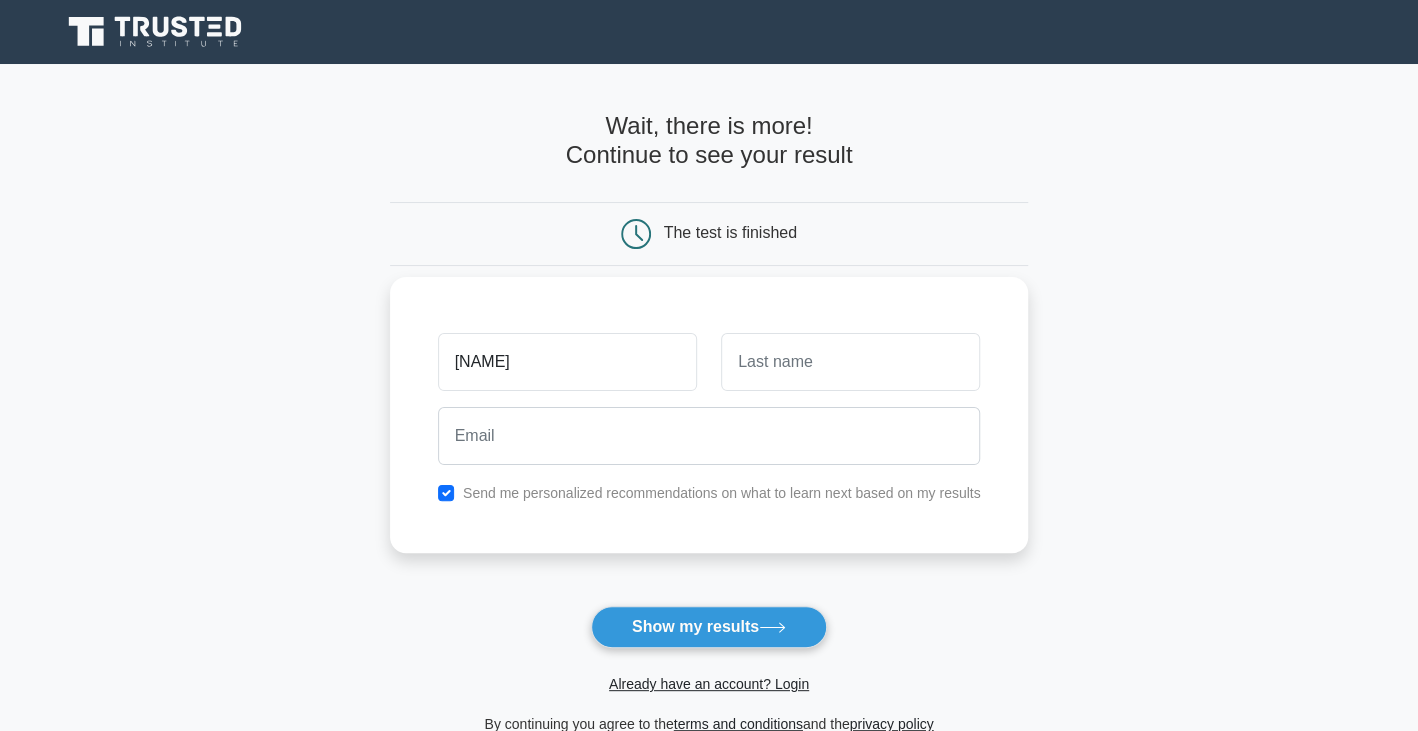 type on "[NAME]" 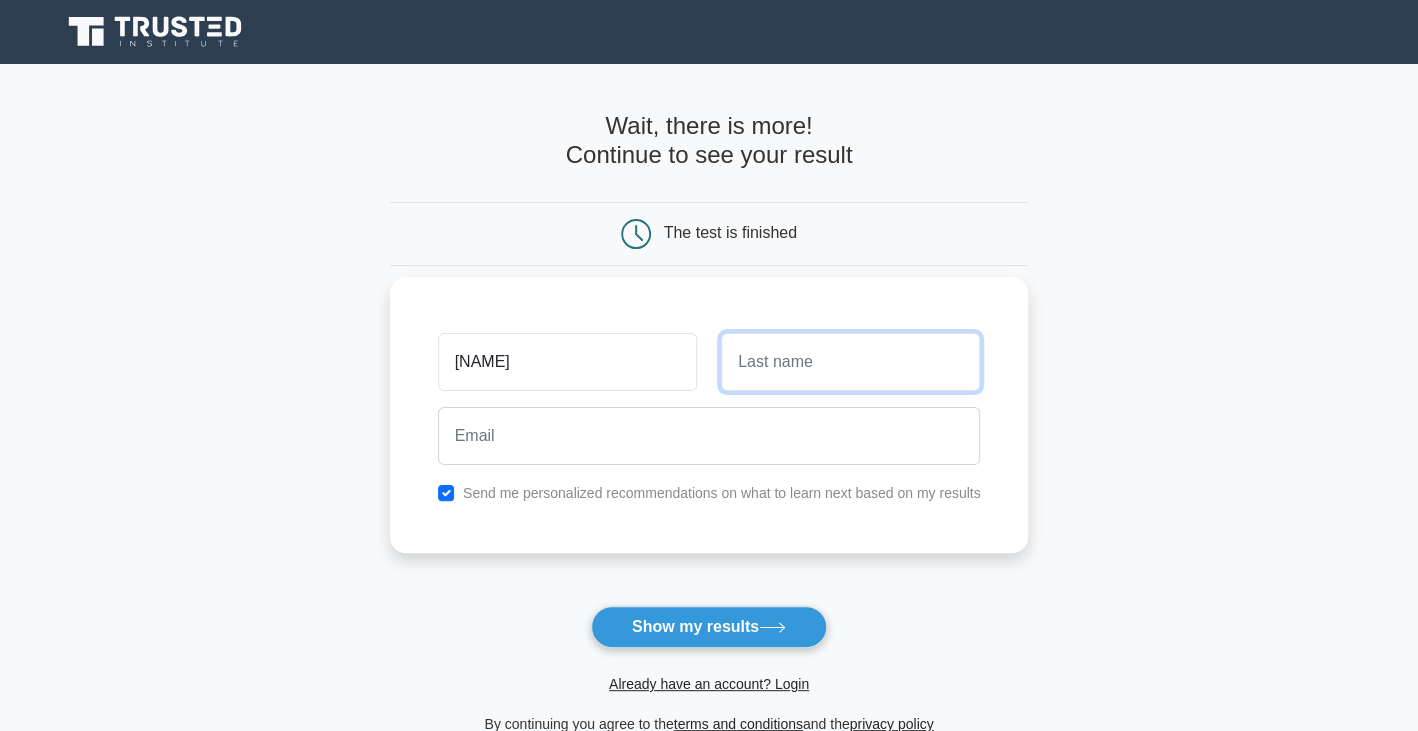 click at bounding box center (850, 362) 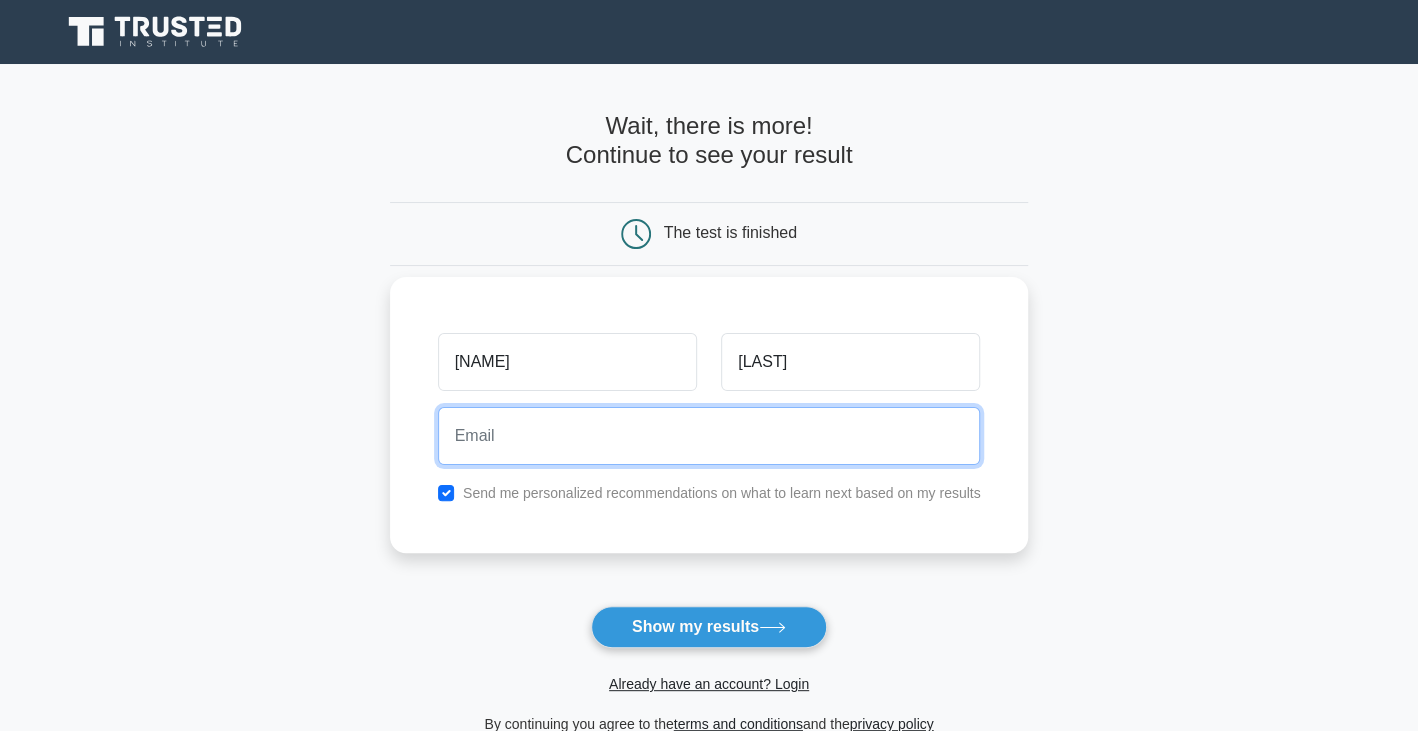 click at bounding box center [709, 436] 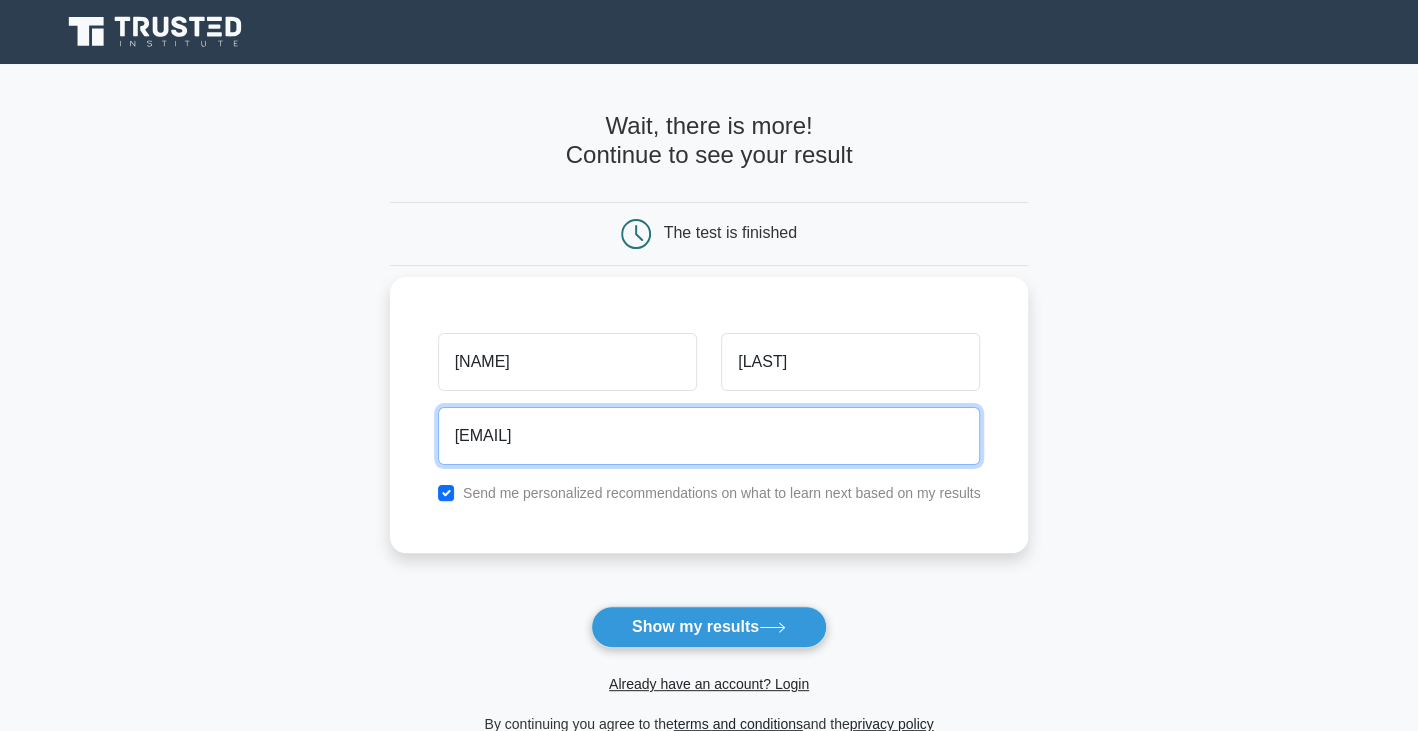 type on "[EMAIL]" 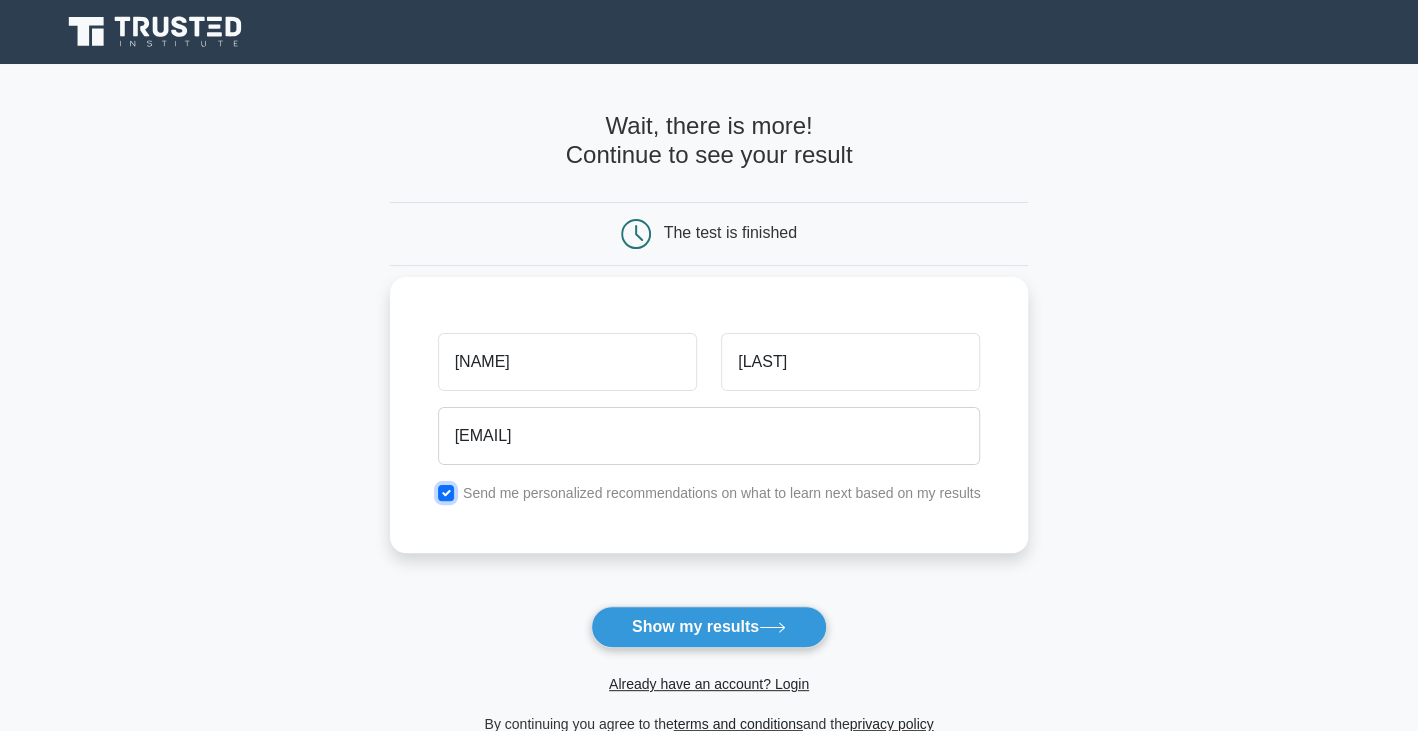 click at bounding box center [446, 493] 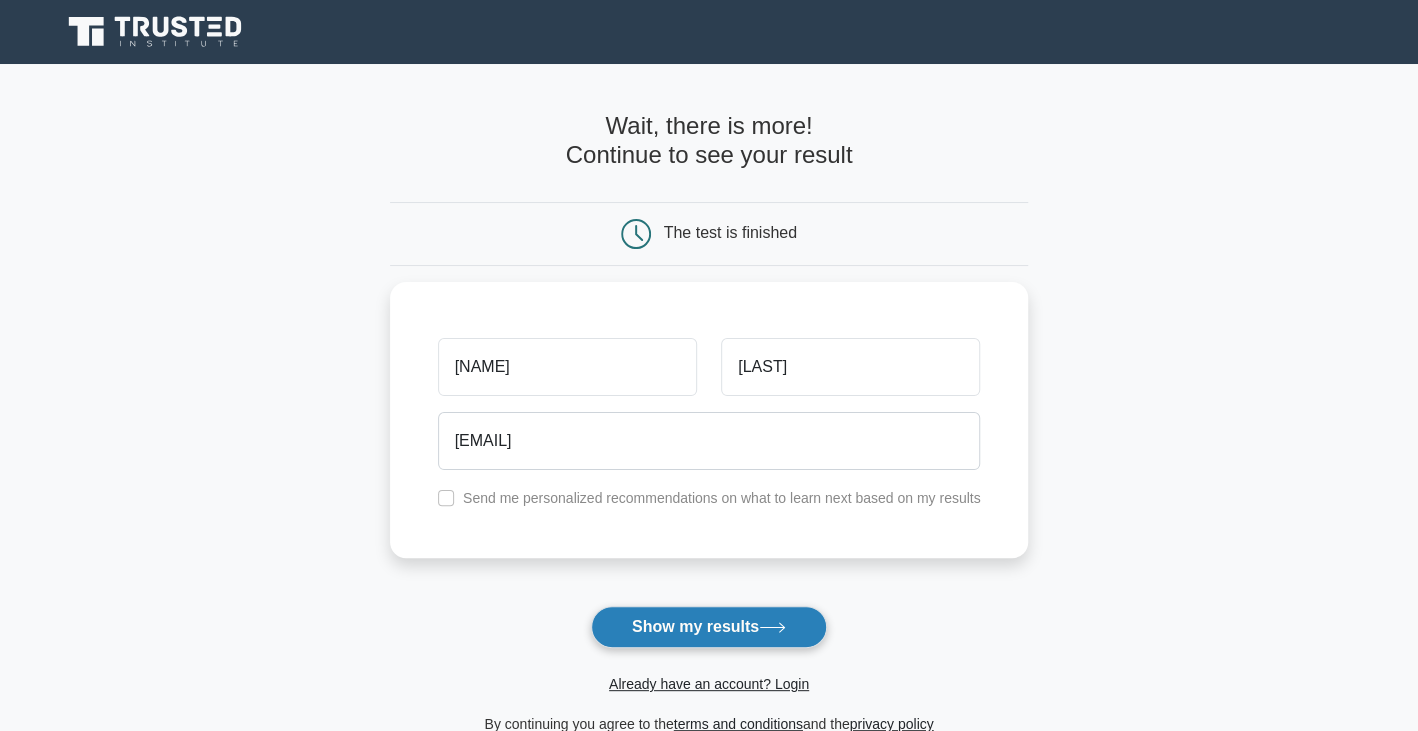 click on "Show my results" at bounding box center [709, 627] 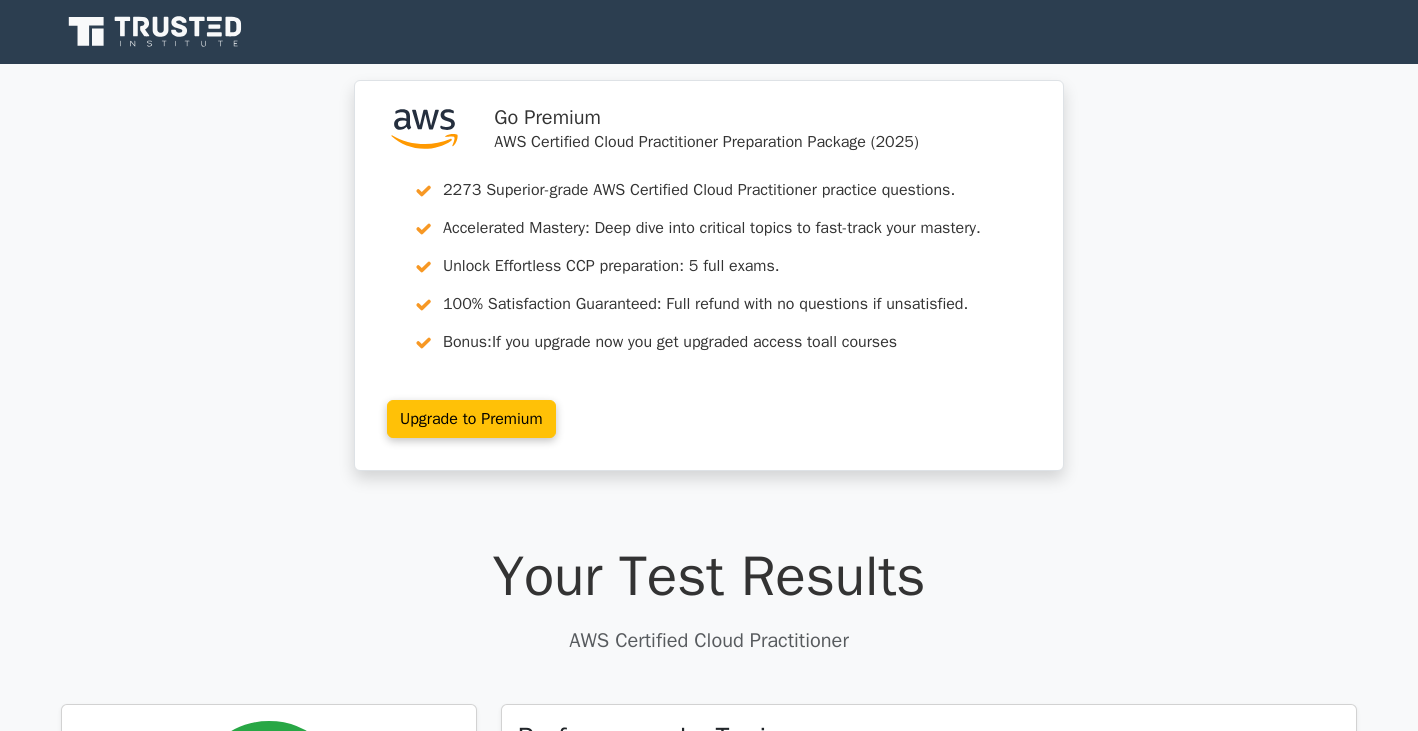 scroll, scrollTop: 0, scrollLeft: 0, axis: both 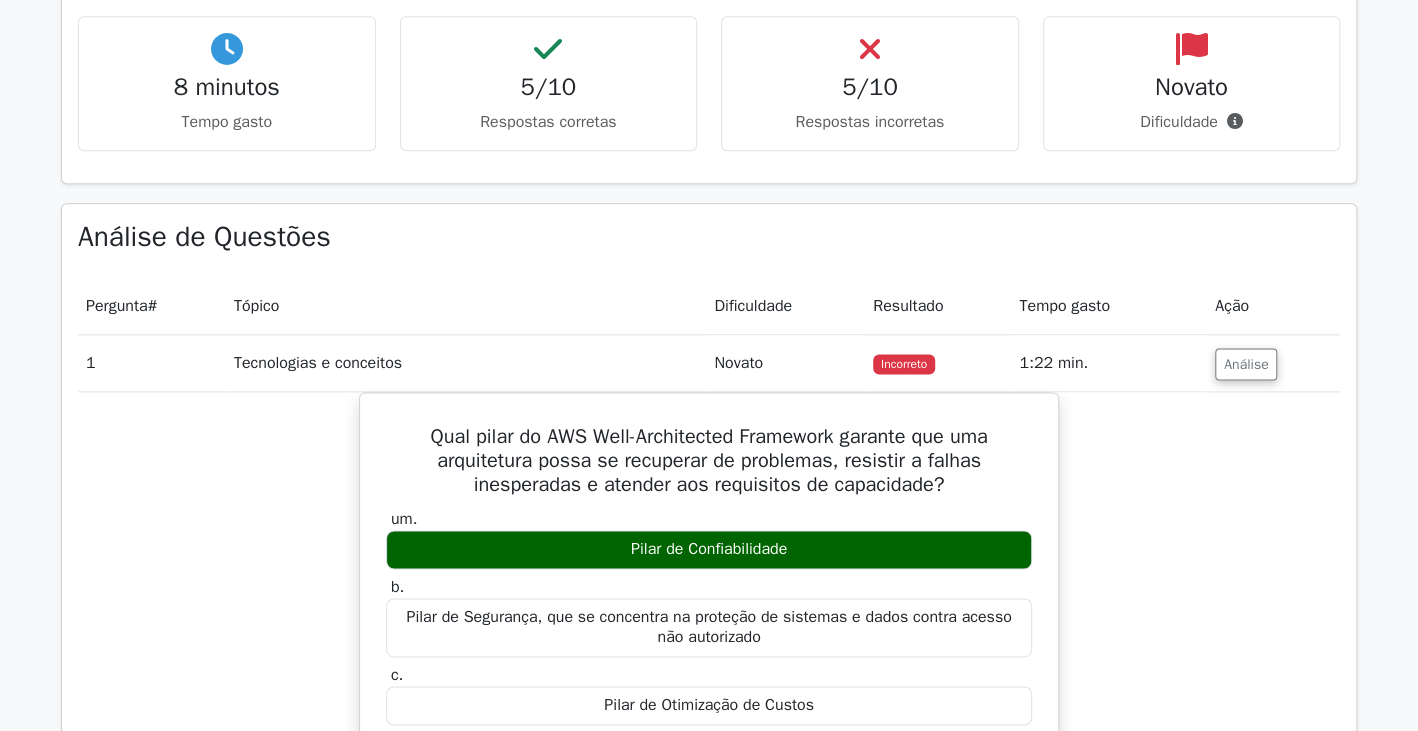 click on "Qual pilar do AWS Well-Architected Framework garante que uma arquitetura possa se recuperar de problemas, resistir a falhas inesperadas e atender aos requisitos de capacidade?
um.
Pilar de Confiabilidade
b." at bounding box center [709, 819] 